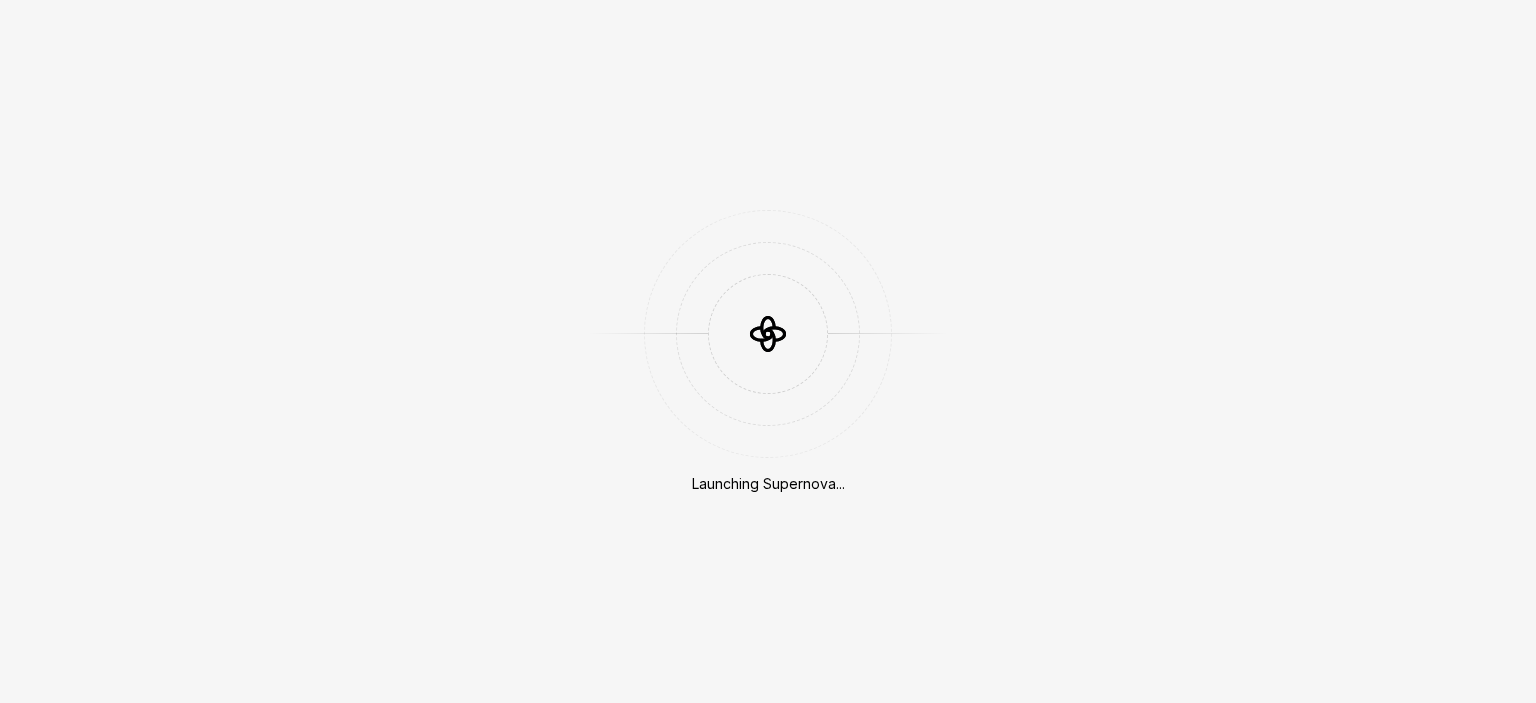 scroll, scrollTop: 0, scrollLeft: 0, axis: both 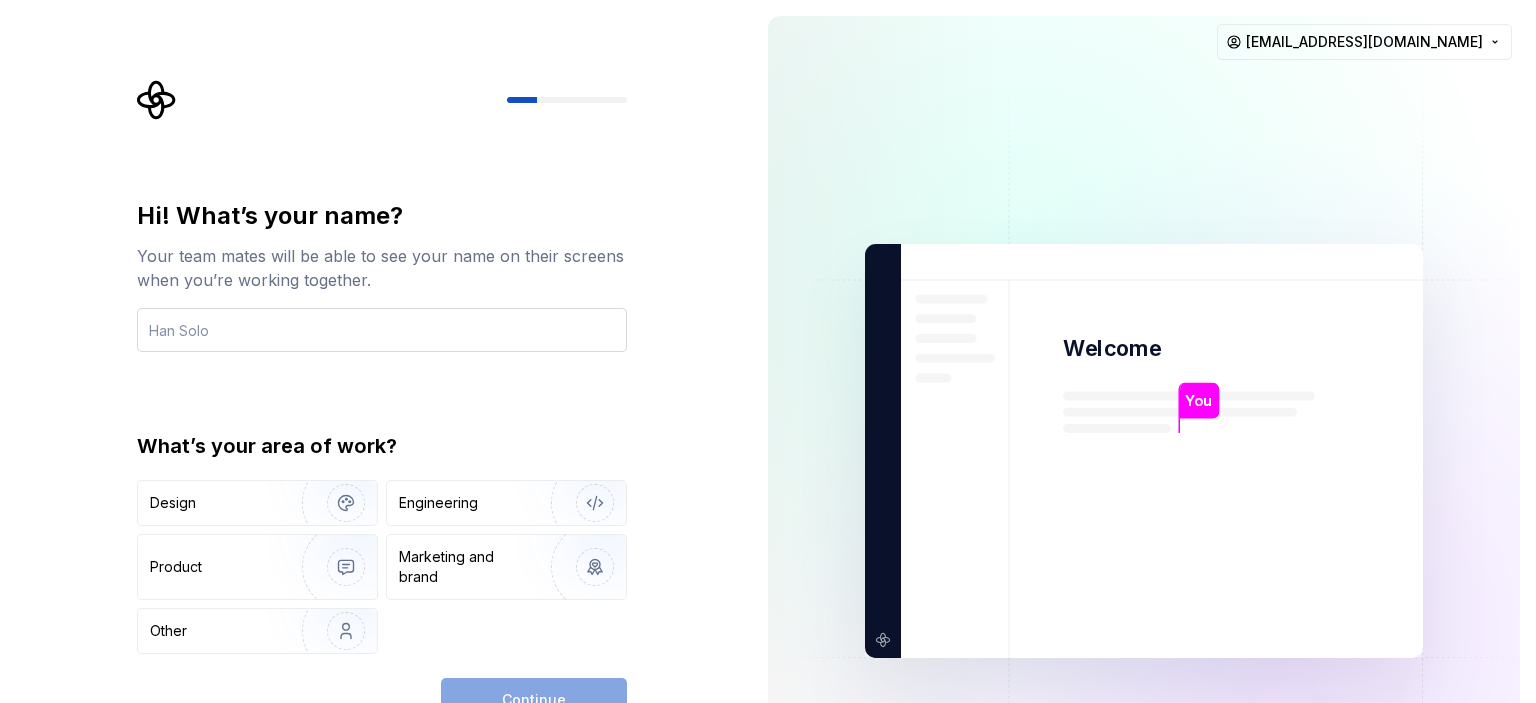 click at bounding box center (382, 330) 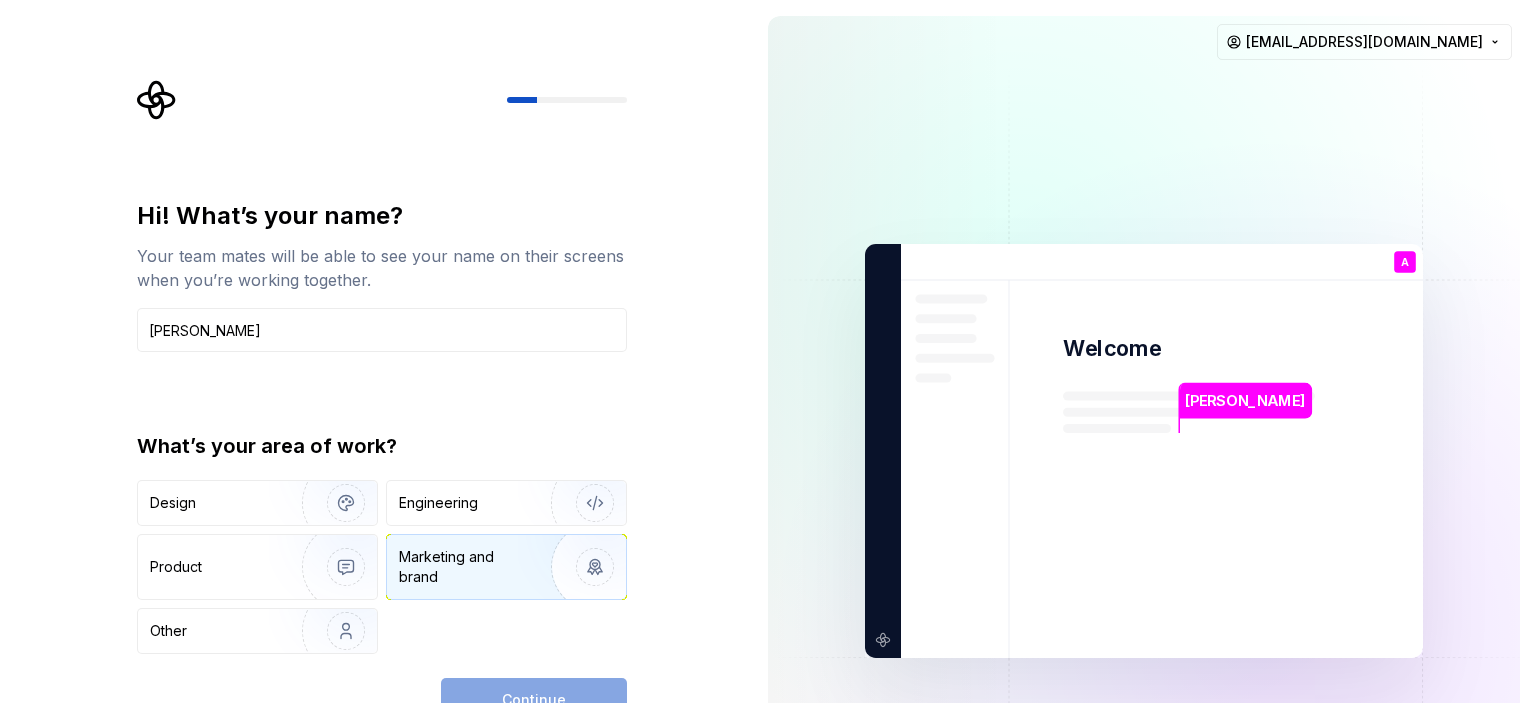 type on "[PERSON_NAME]" 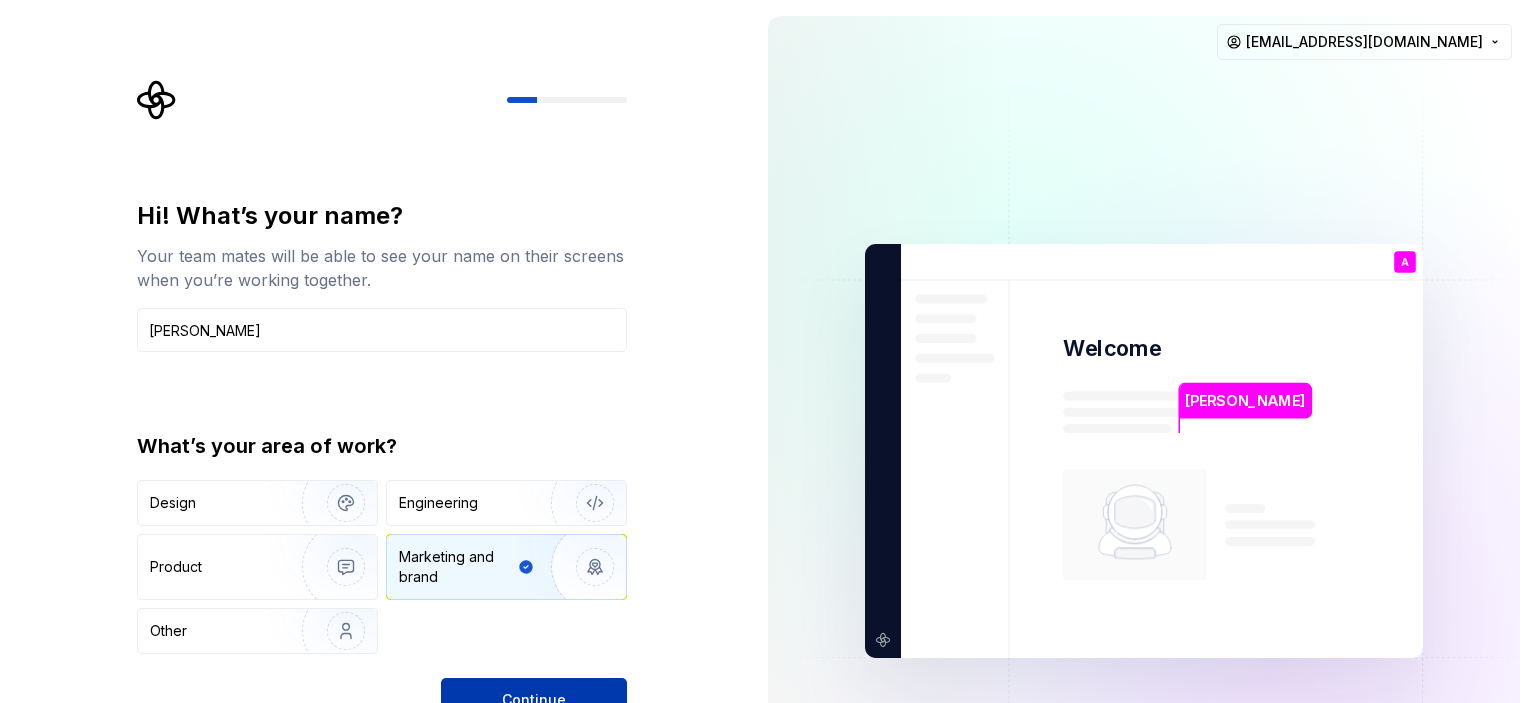 click on "Continue" at bounding box center [534, 700] 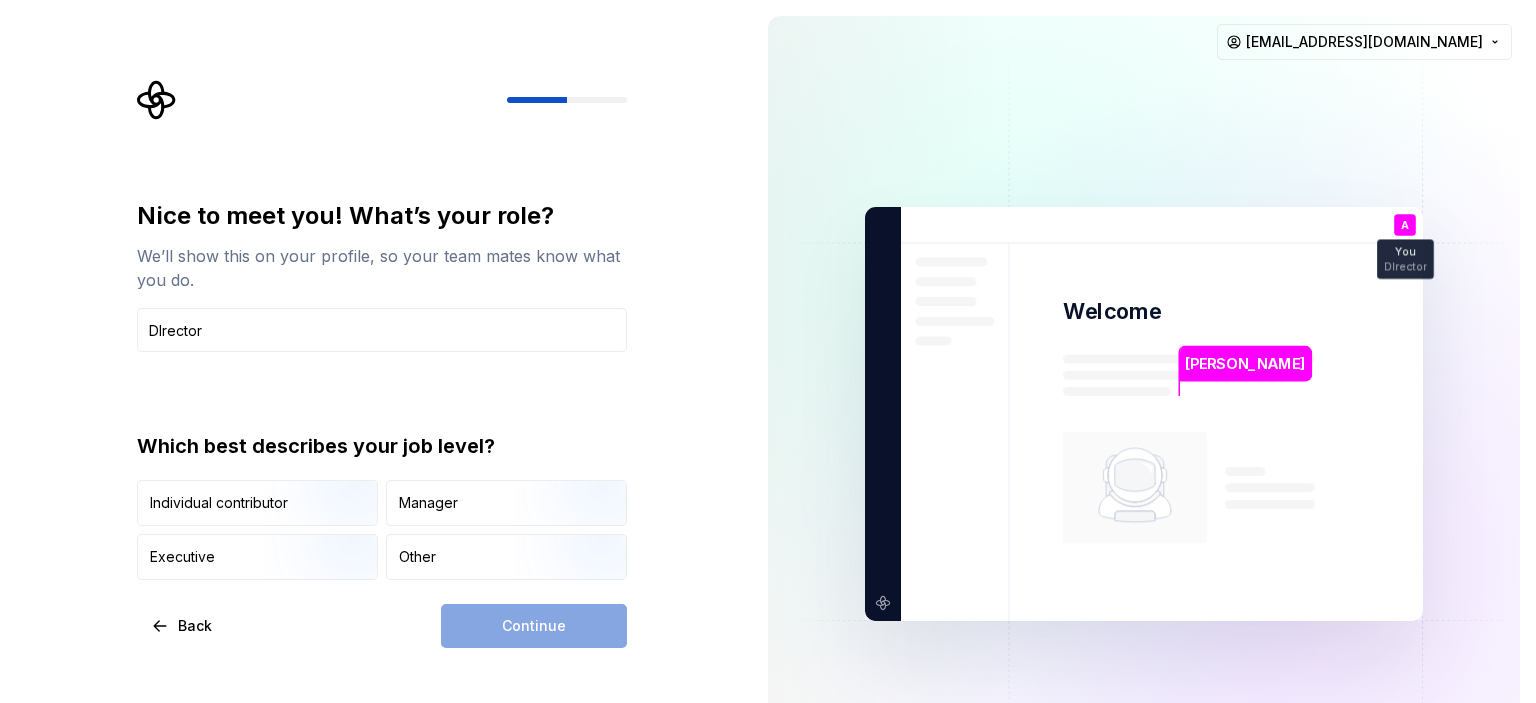 type on "DIrector" 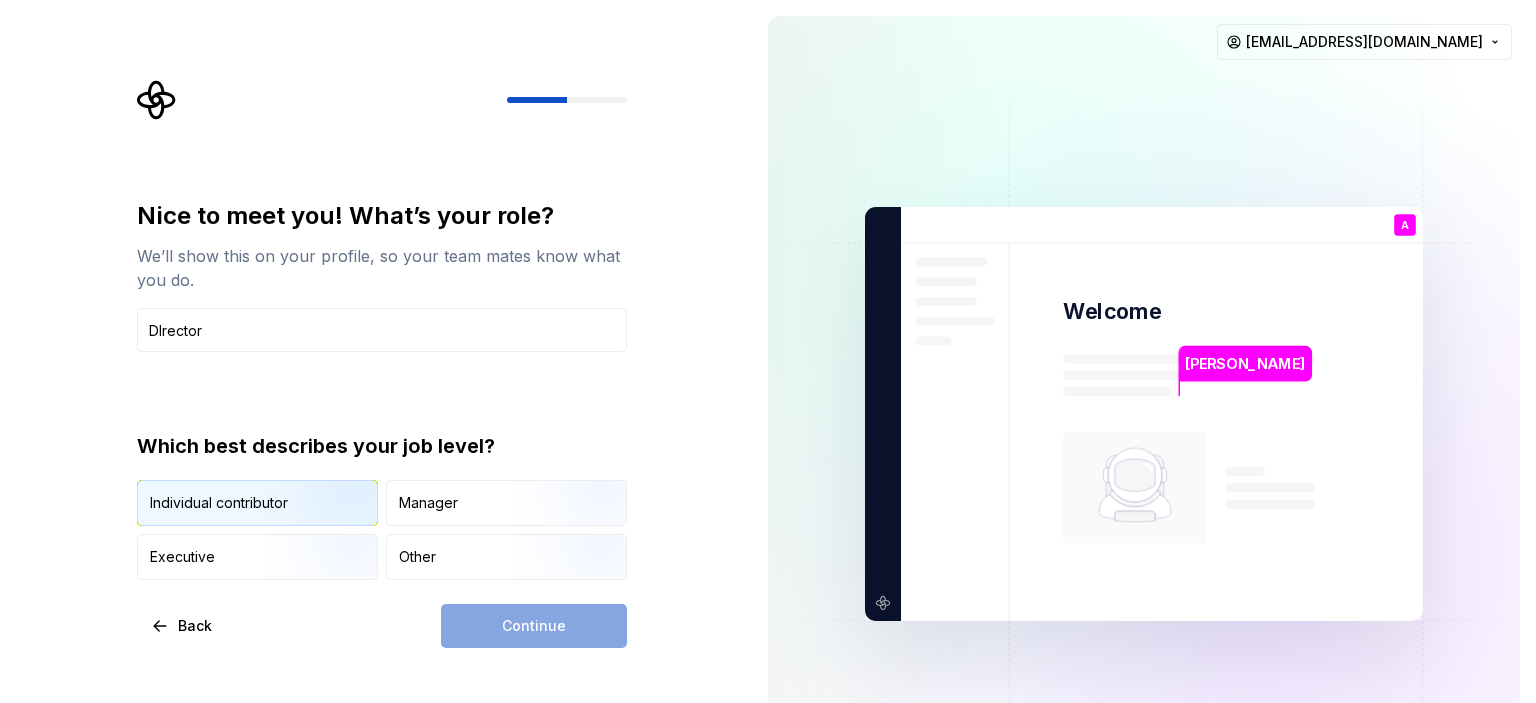 click at bounding box center (329, 528) 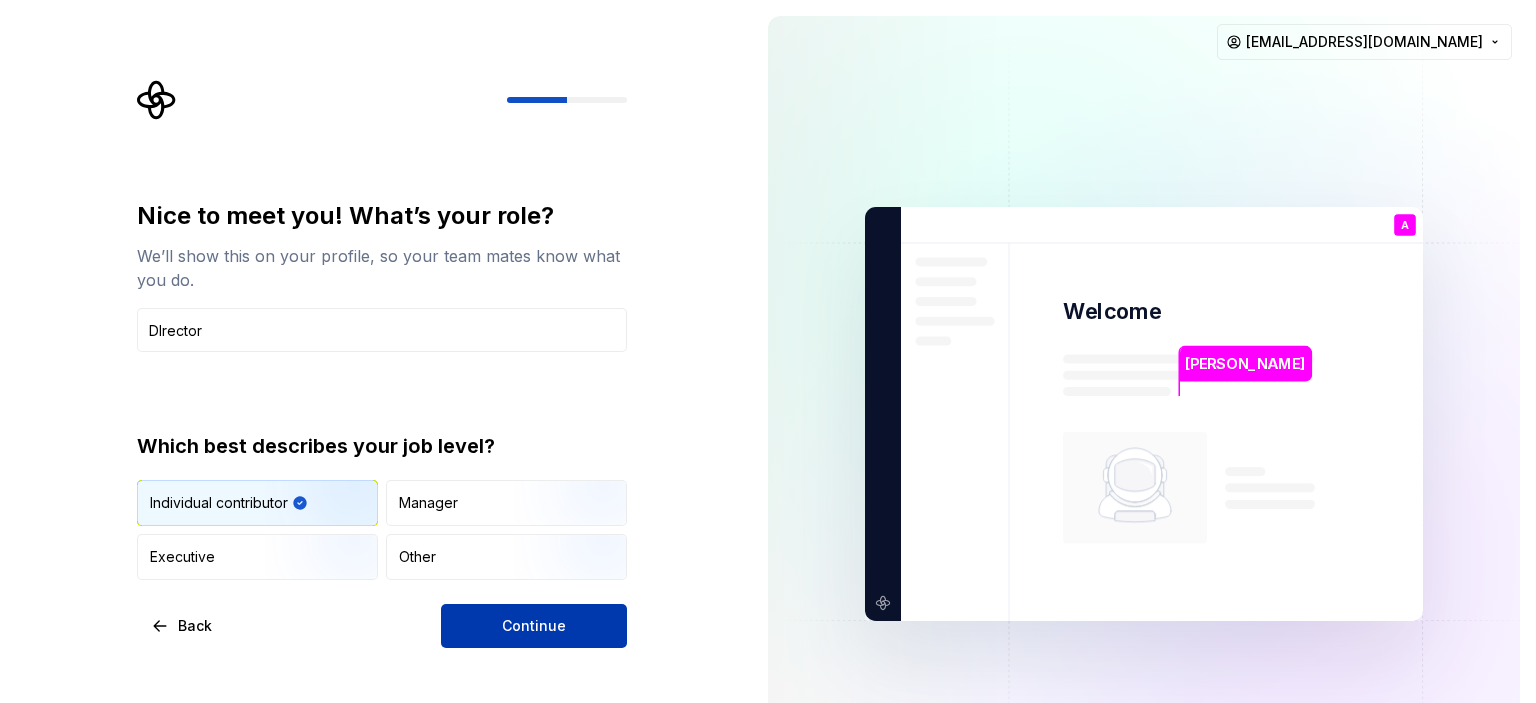 click on "Continue" at bounding box center [534, 626] 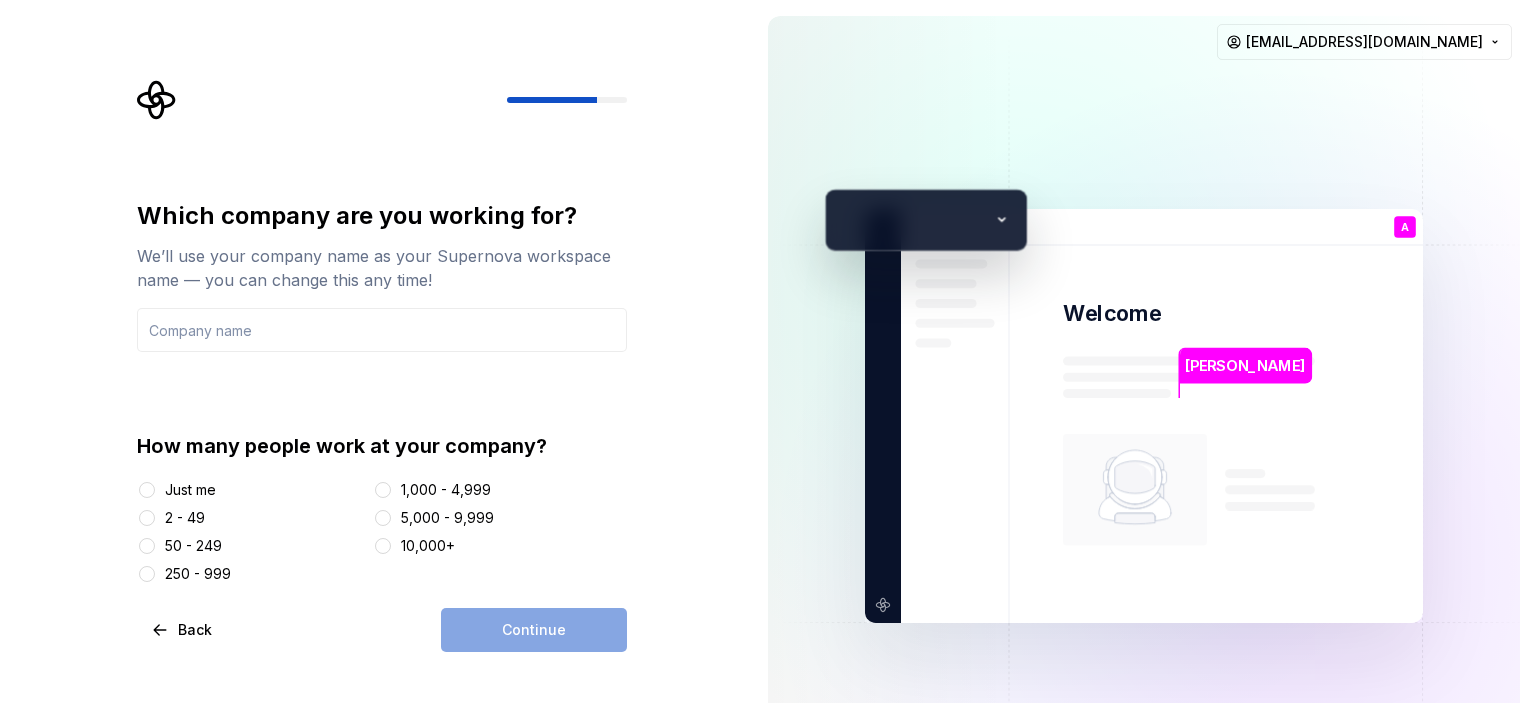 click on "Just me" at bounding box center [190, 490] 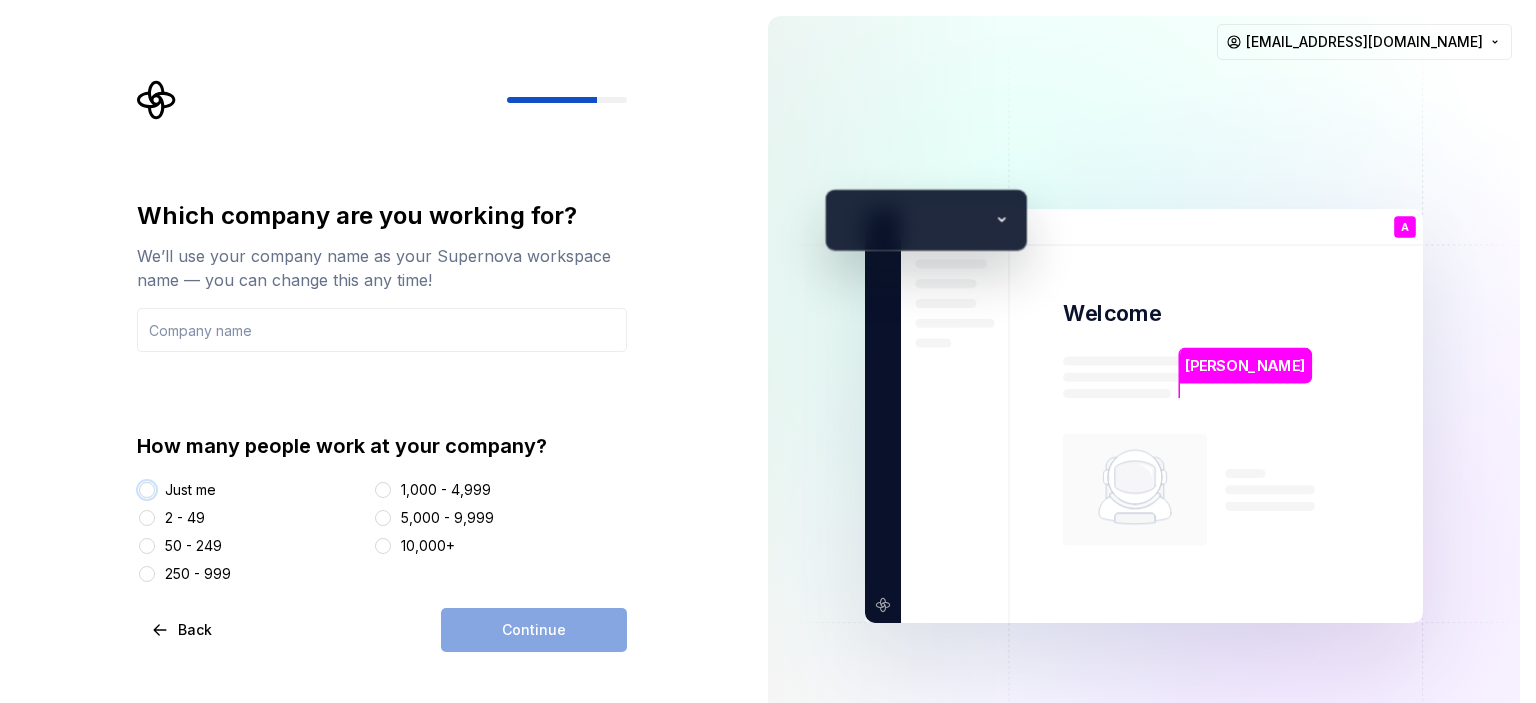 click on "Just me" at bounding box center [147, 490] 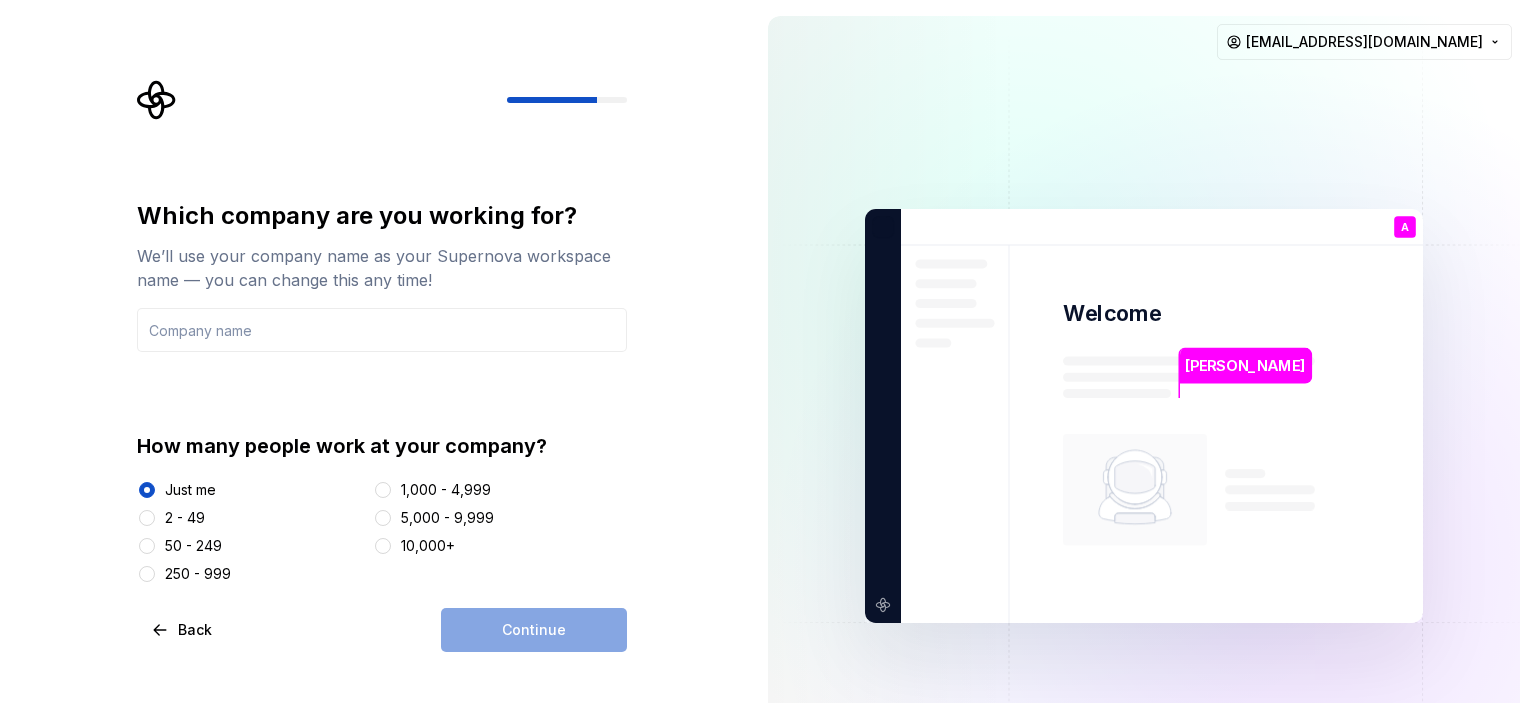 click on "Continue" at bounding box center [534, 630] 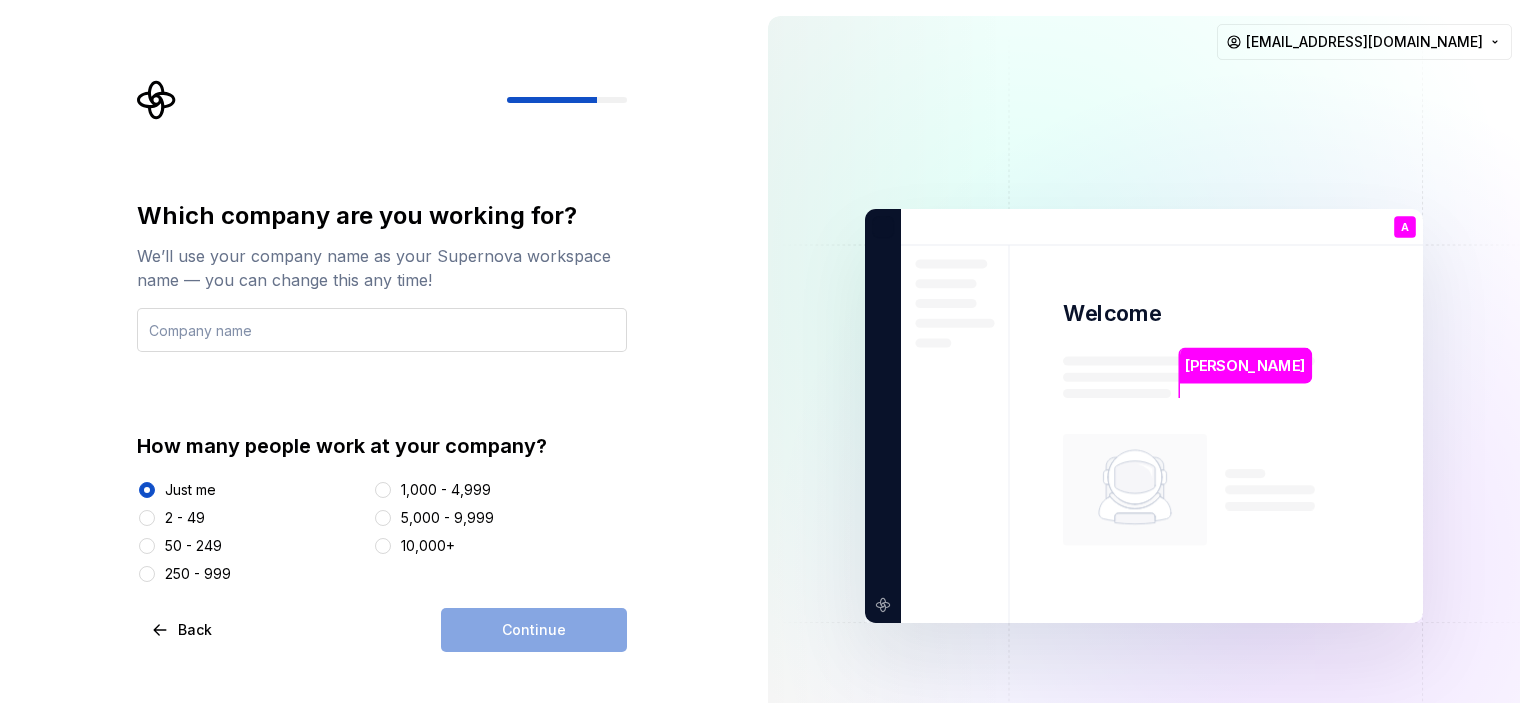 click at bounding box center (382, 330) 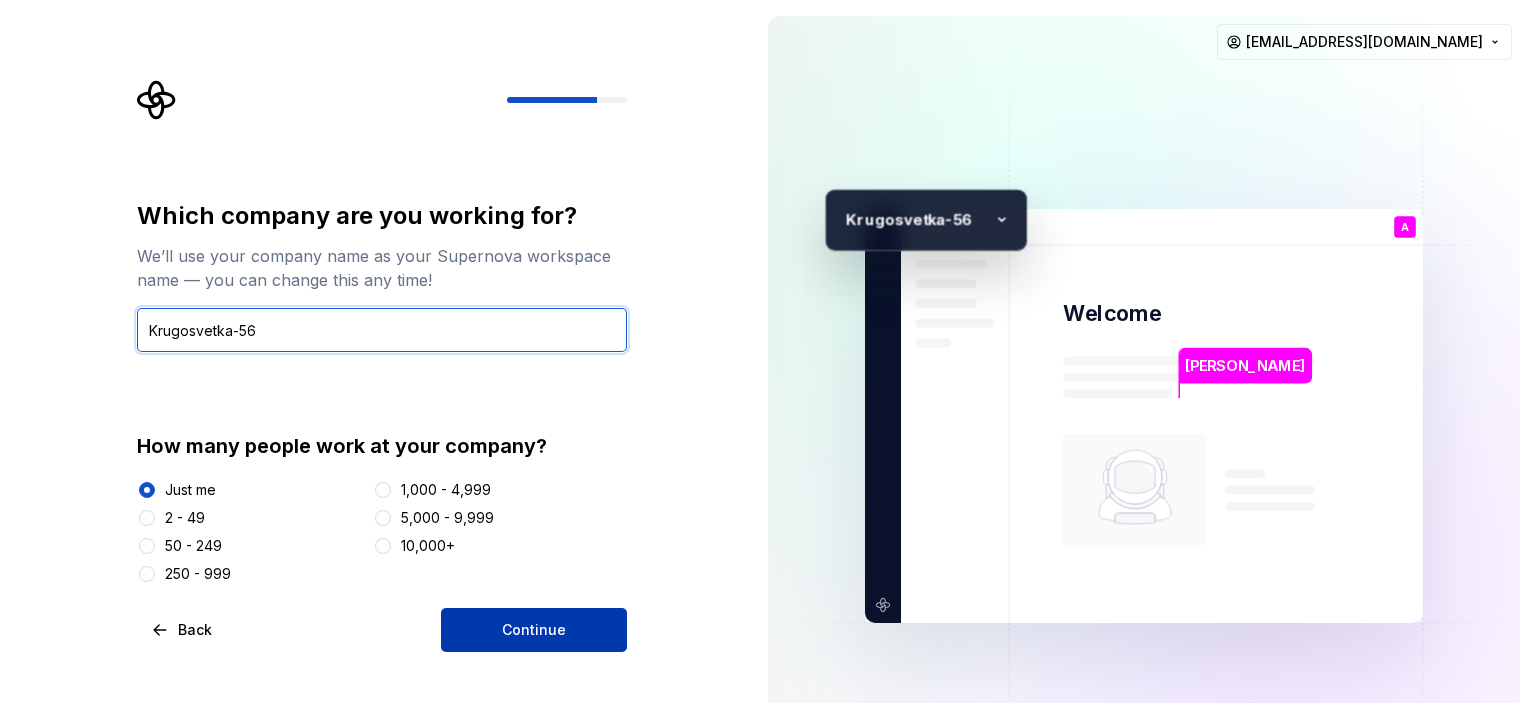 type on "Krugosvetka-56" 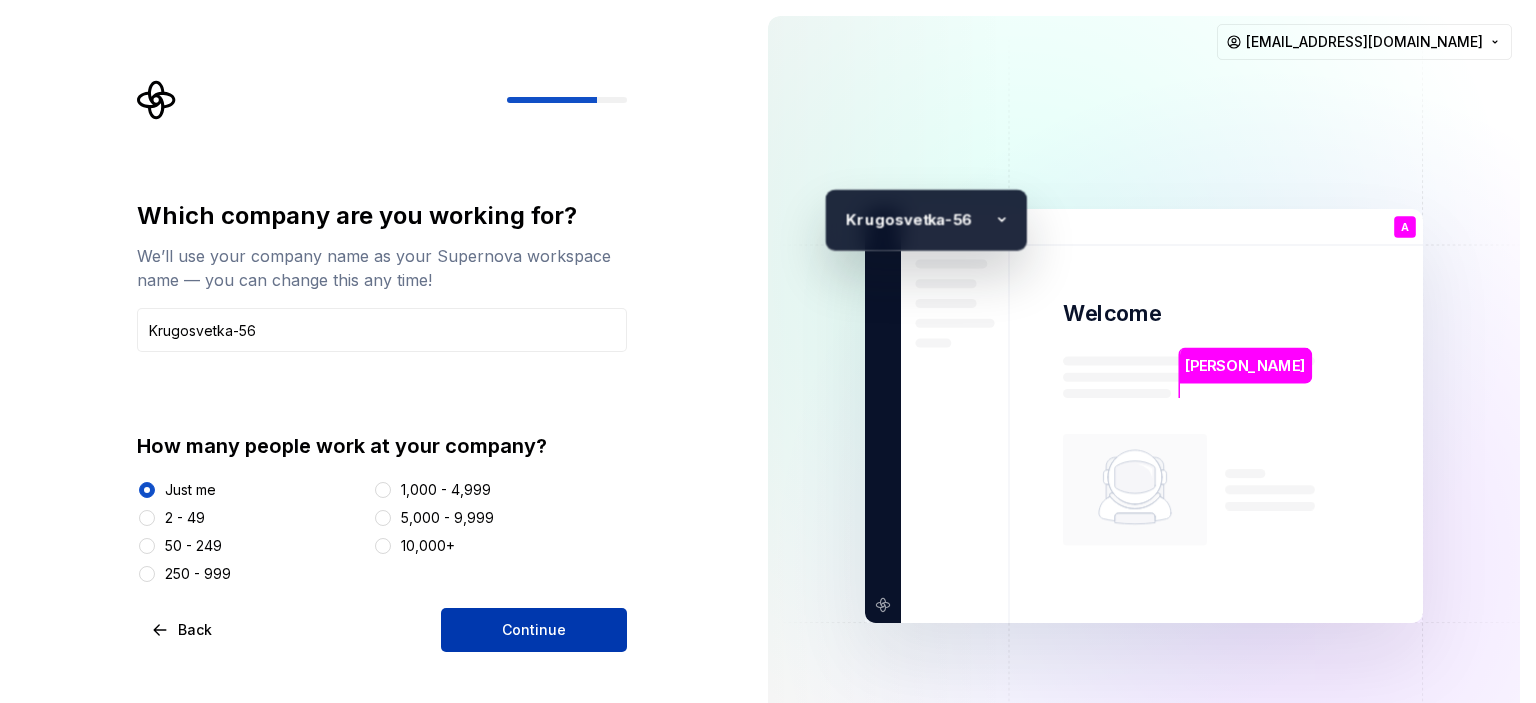 click on "Continue" at bounding box center [534, 630] 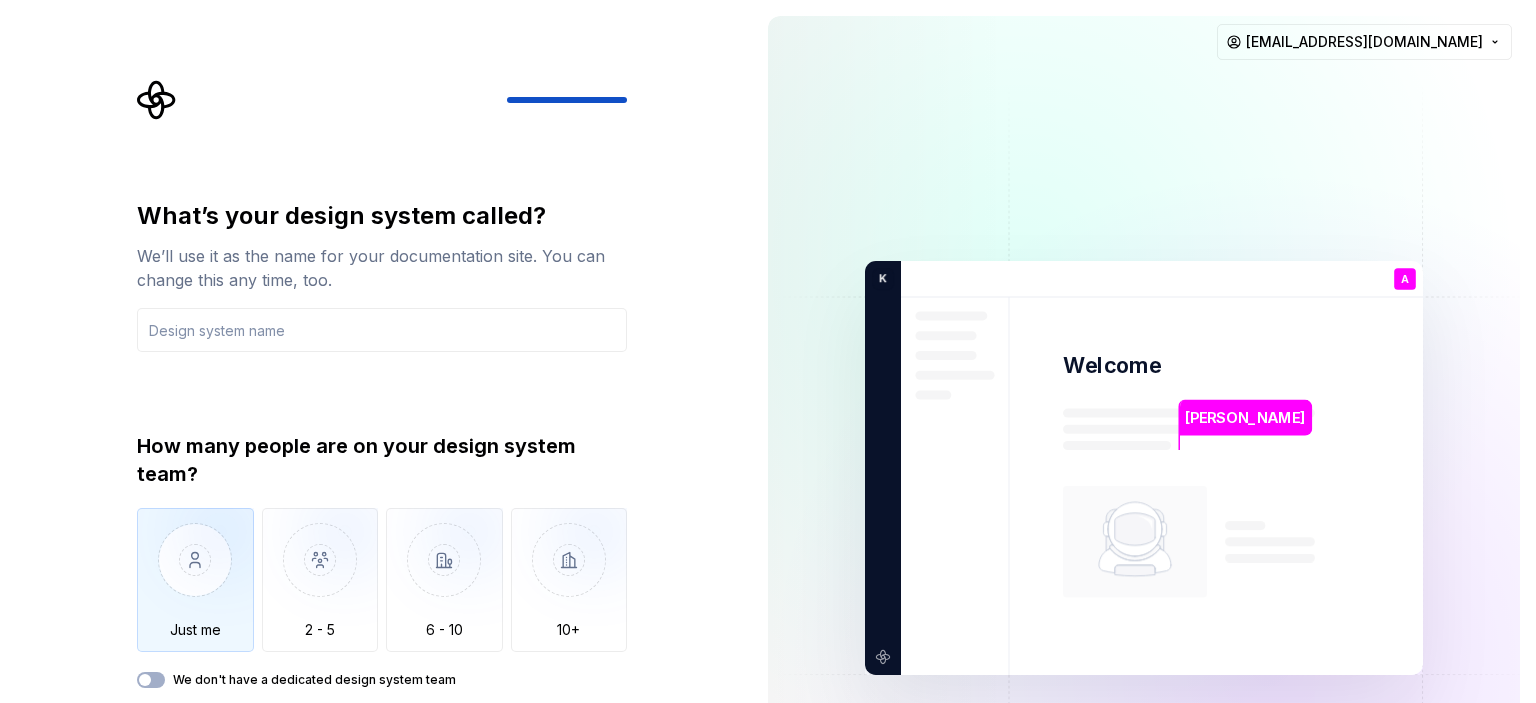 click at bounding box center [195, 575] 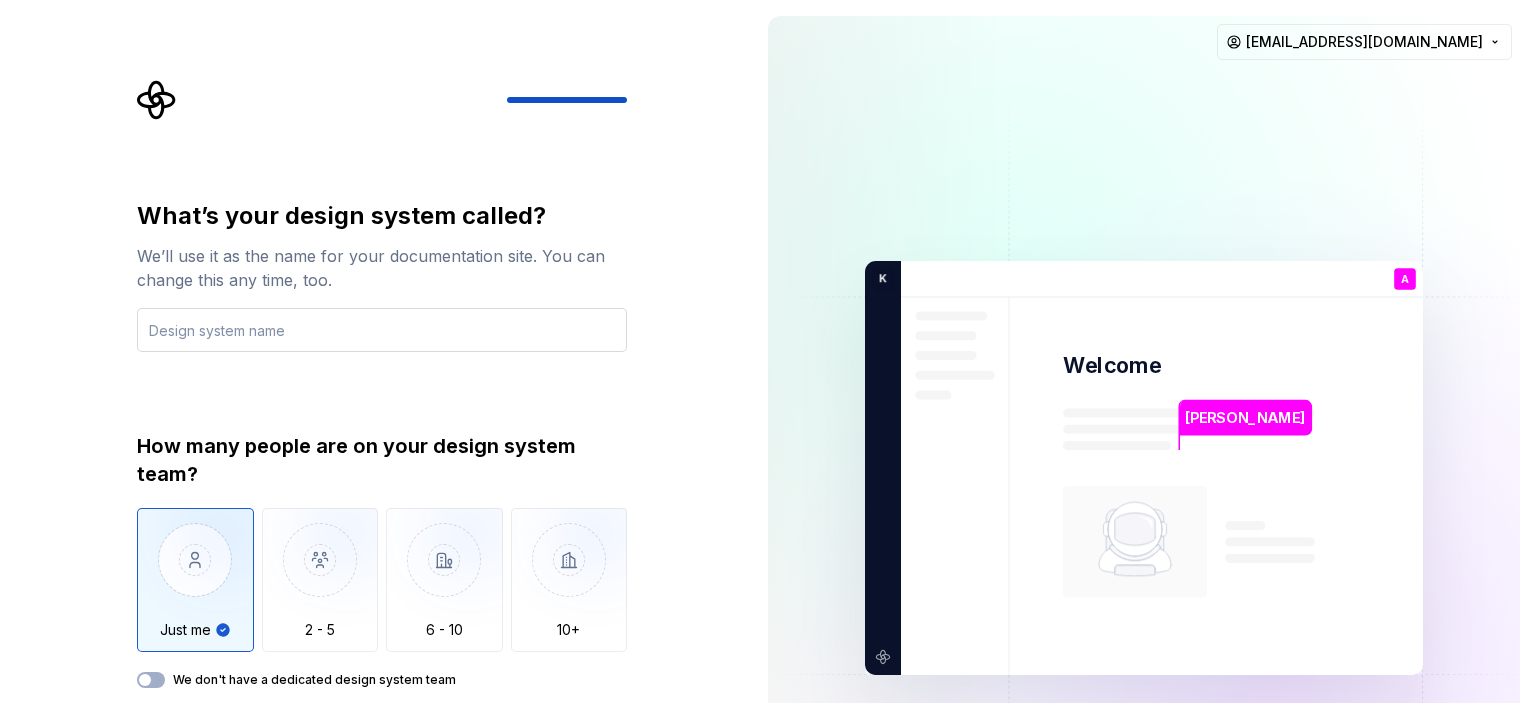 click at bounding box center (382, 330) 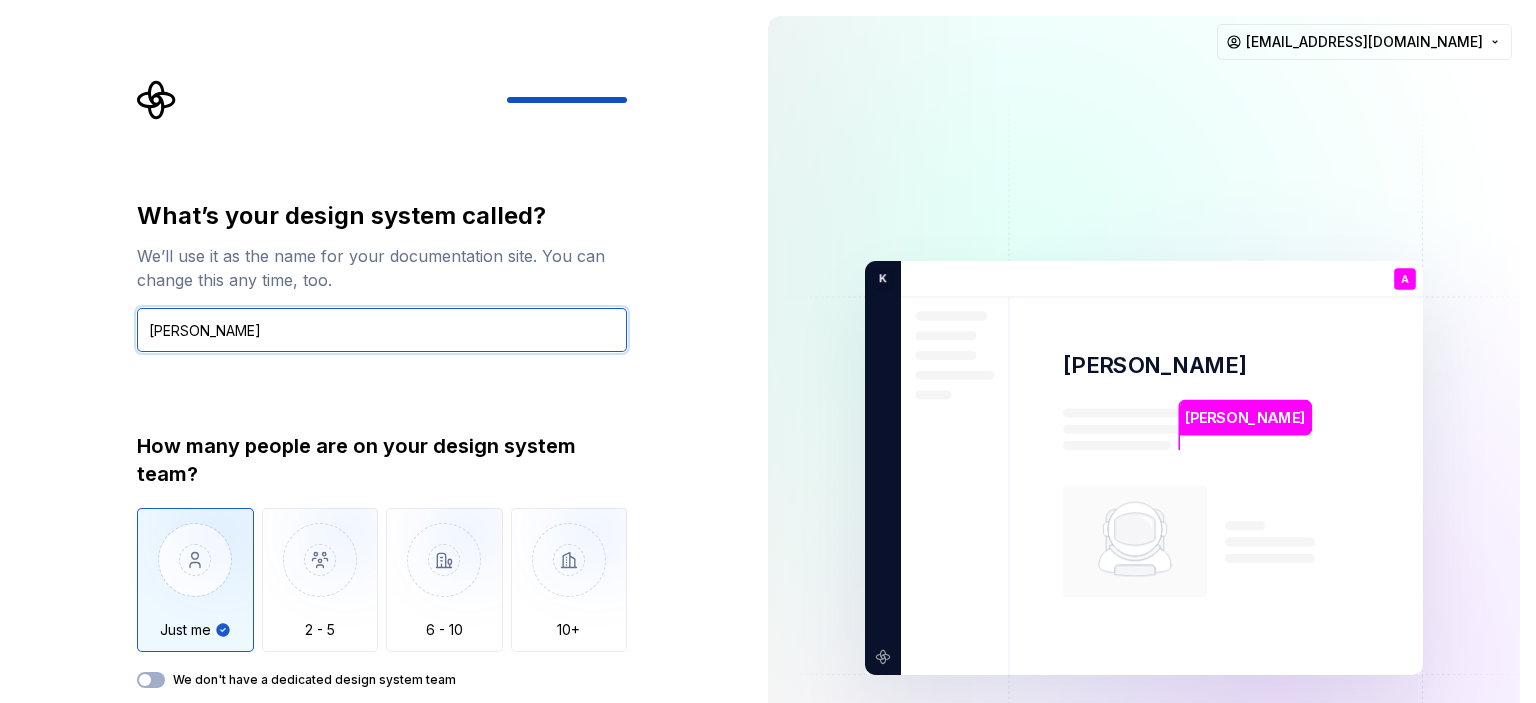 type on "[PERSON_NAME]" 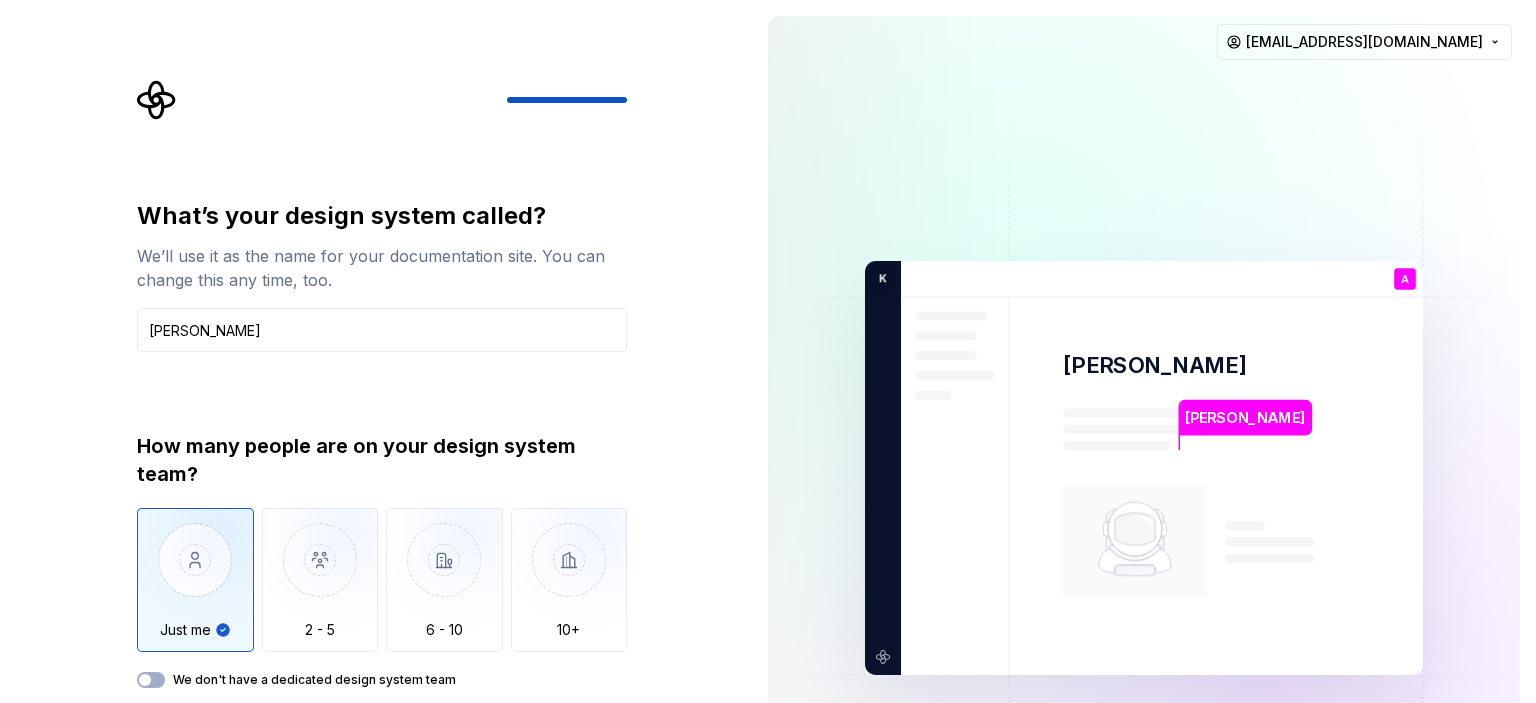 click at bounding box center (195, 575) 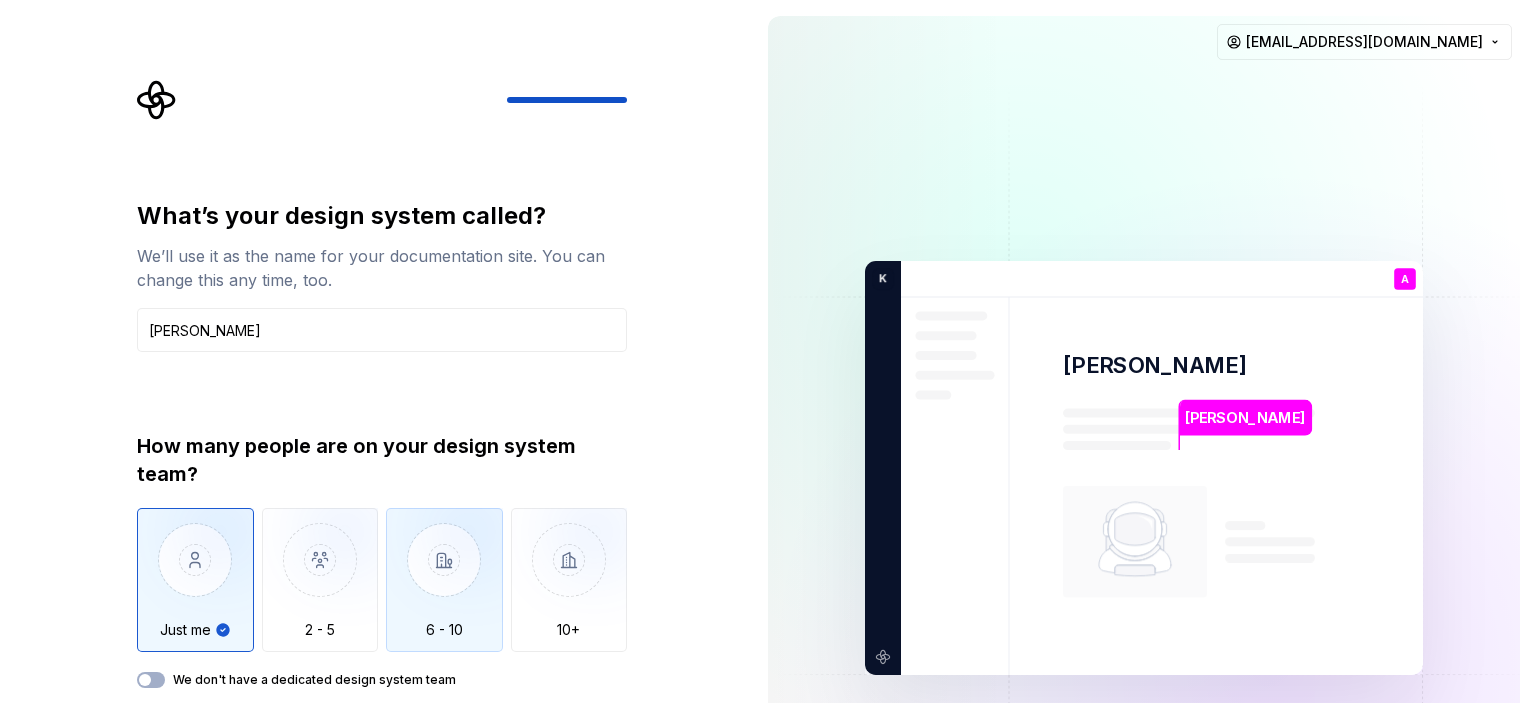 type on "Only one person" 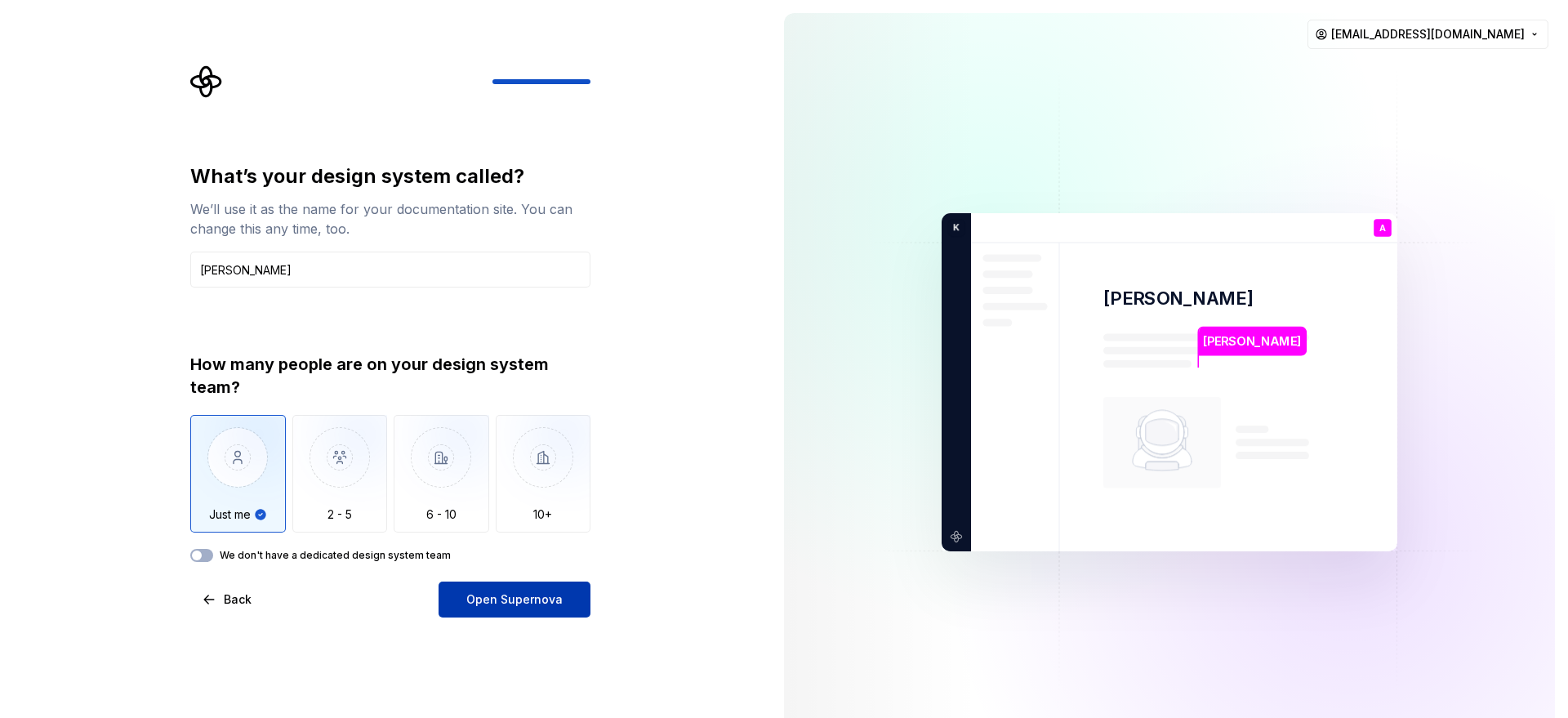 click on "Open Supernova" at bounding box center (514, 600) 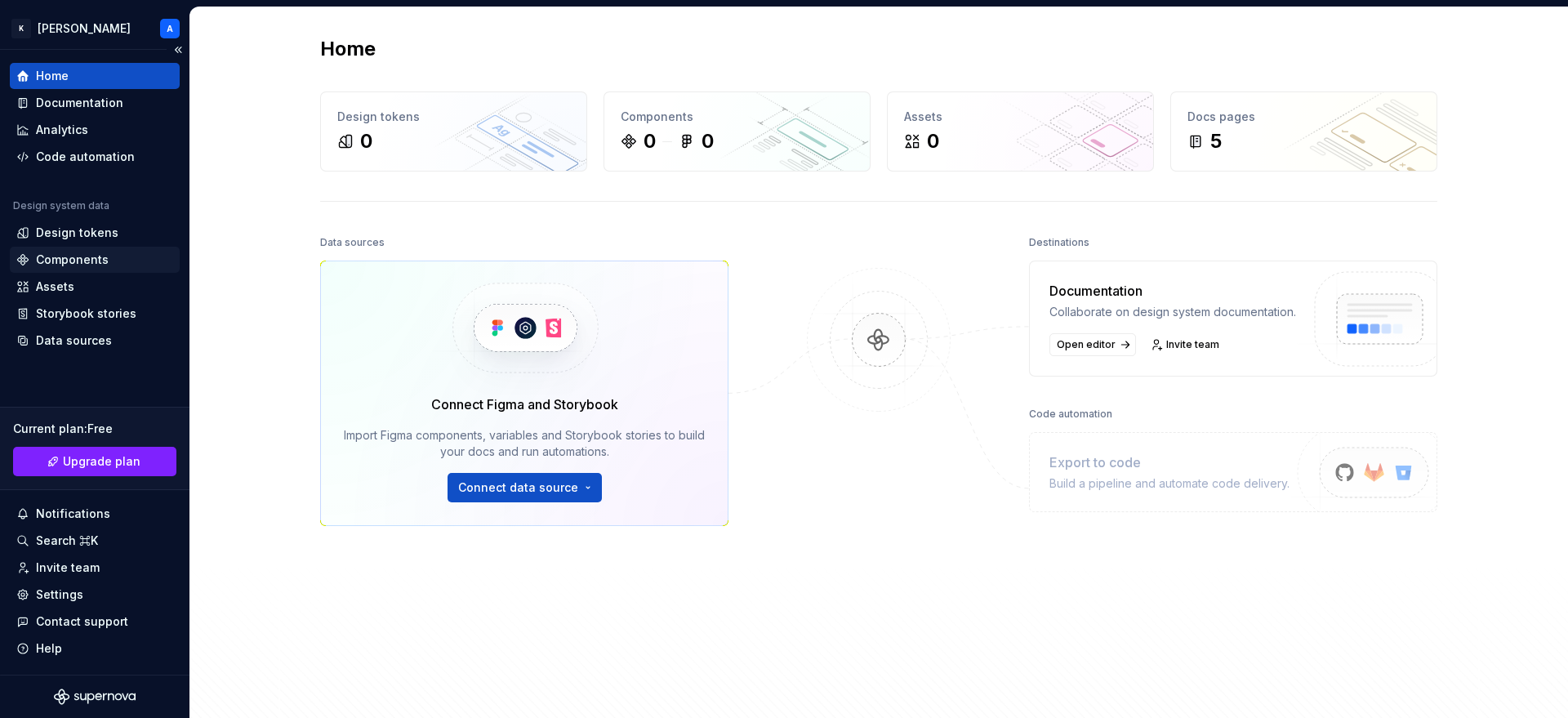 click on "Components" at bounding box center [72, 260] 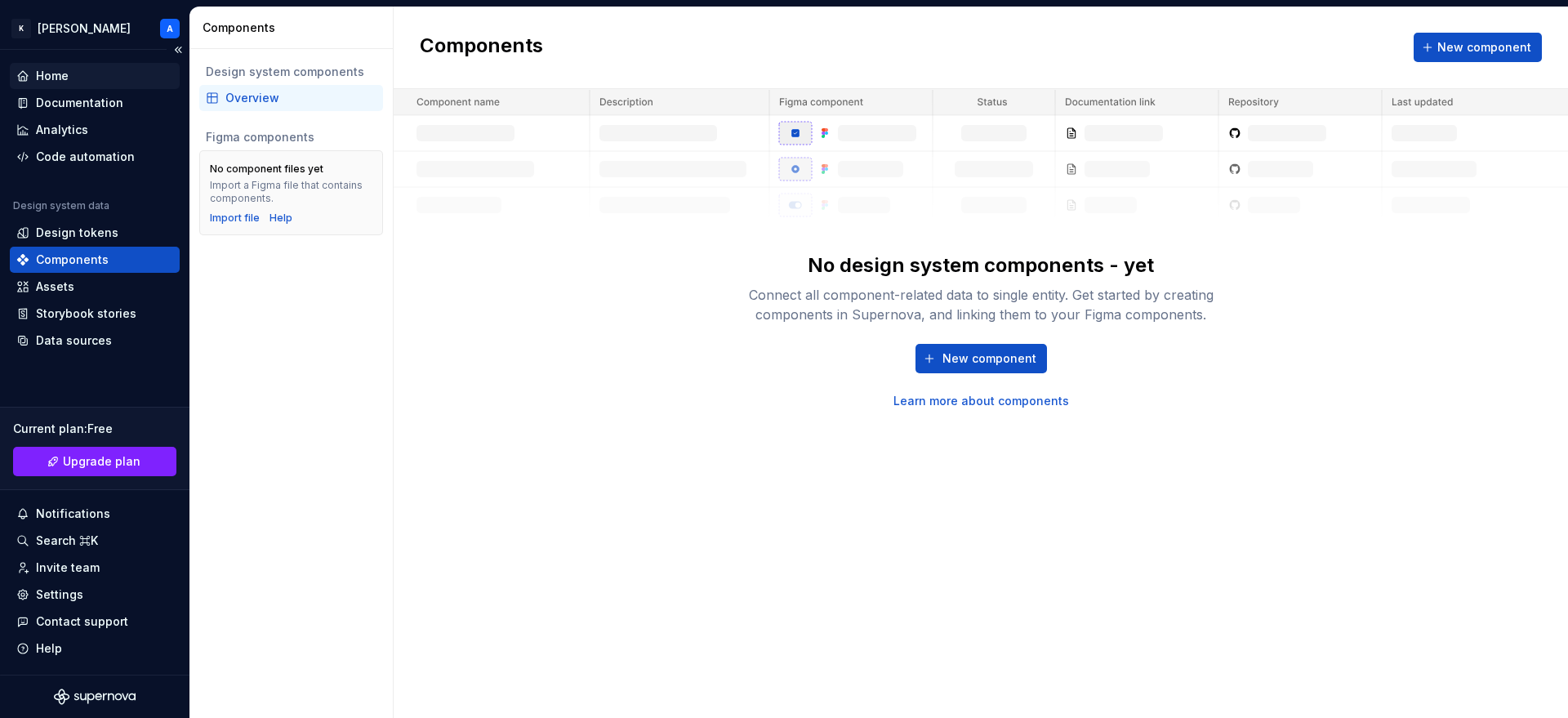 click on "Home" at bounding box center [52, 76] 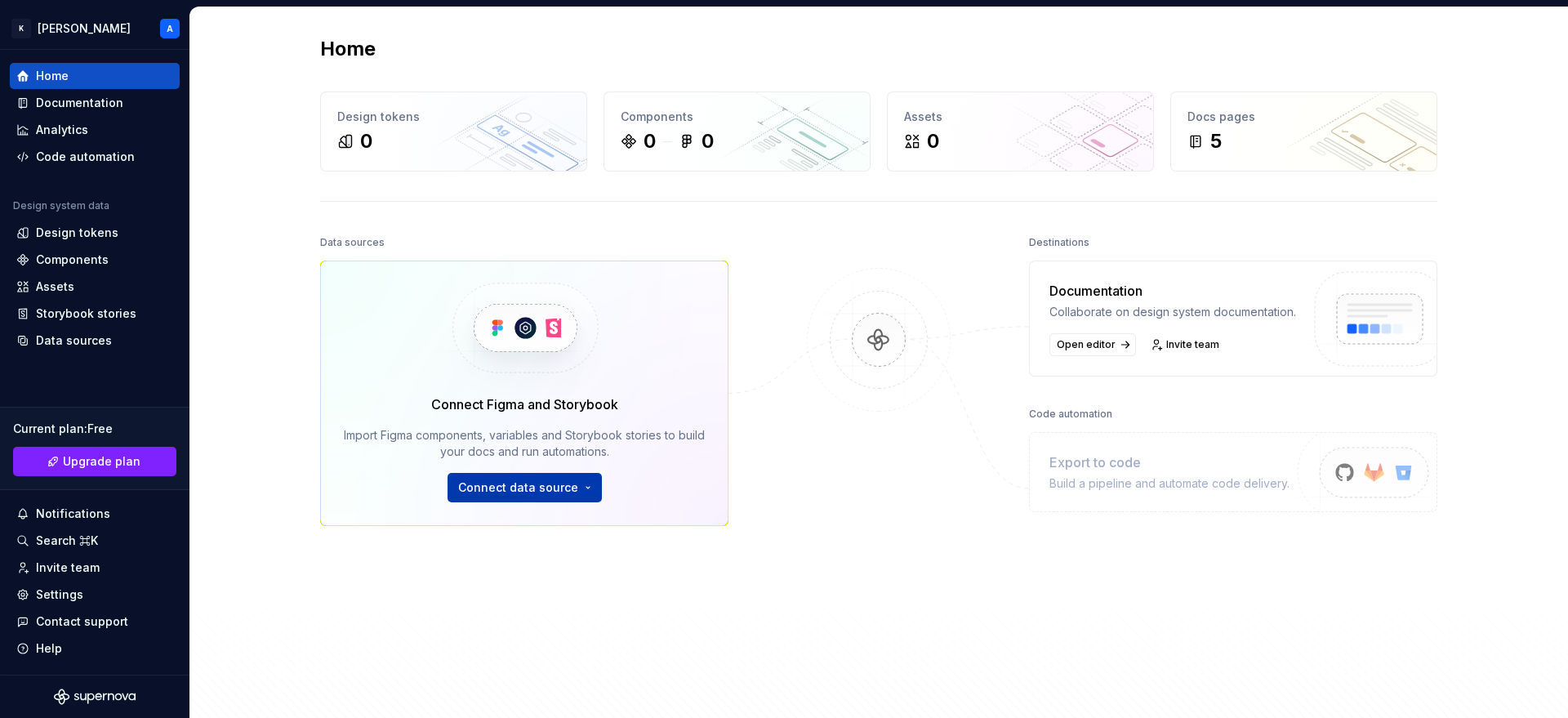 click on "K [PERSON_NAME] A Home Documentation Analytics Code automation Design system data Design tokens Components Assets Storybook stories Data sources Current plan :  Free Upgrade plan Notifications Search ⌘K Invite team Settings Contact support Help Home Design tokens 0 Components 0 0 Assets 0 Docs pages 5 Data sources Connect Figma and Storybook Import Figma components, variables and Storybook stories to build your docs and run automations. Connect data source Destinations Documentation Collaborate on design system documentation. Open editor Invite team Code automation Export to code Build a pipeline and automate code delivery. Product documentation Learn how to build, manage and maintain design systems in smarter ways. Developer documentation Start delivering your design choices to your codebases right away. Join our Slack community Connect and learn with other design system practitioners." at bounding box center (784, 359) 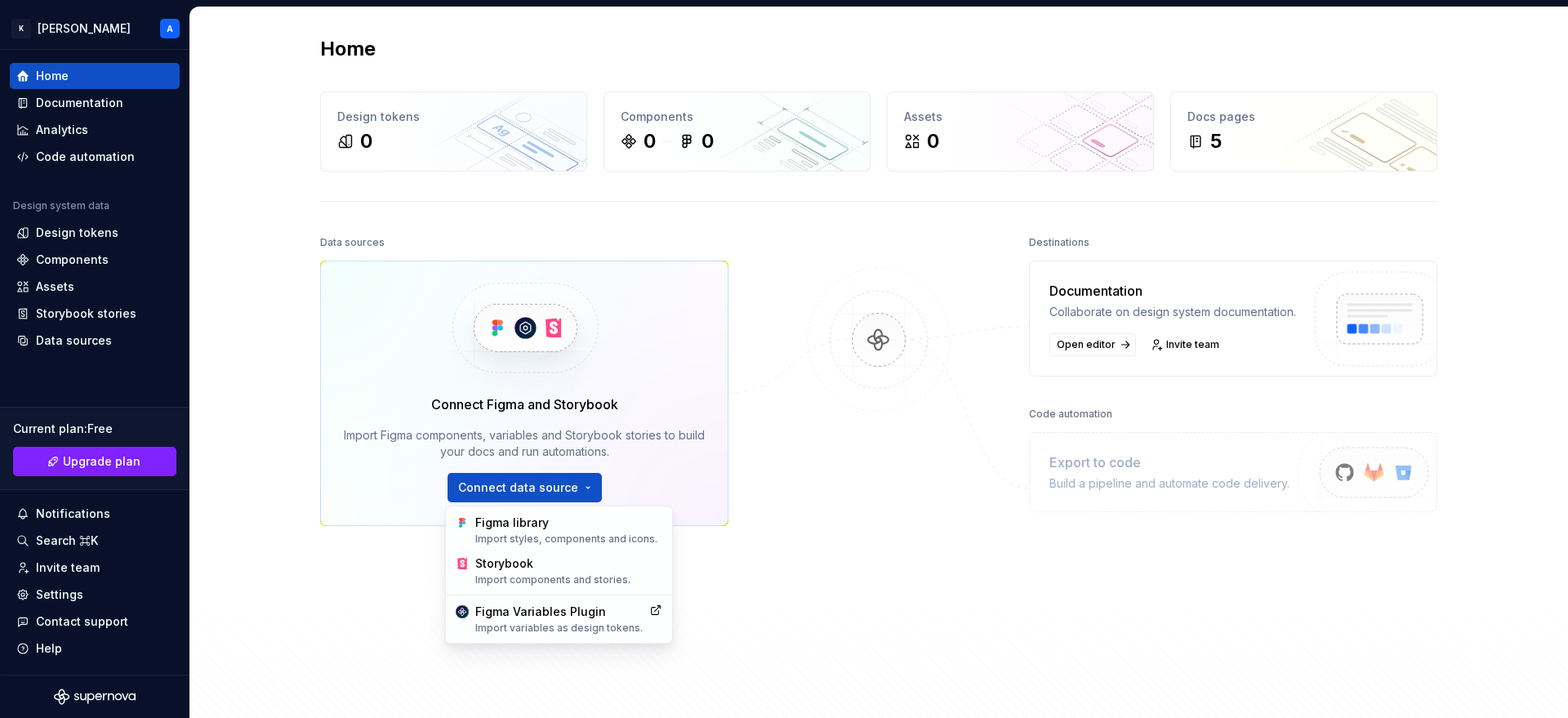 click on "K [PERSON_NAME] A Home Documentation Analytics Code automation Design system data Design tokens Components Assets Storybook stories Data sources Current plan :  Free Upgrade plan Notifications Search ⌘K Invite team Settings Contact support Help Home Design tokens 0 Components 0 0 Assets 0 Docs pages 5 Data sources Connect Figma and Storybook Import Figma components, variables and Storybook stories to build your docs and run automations. Connect data source Destinations Documentation Collaborate on design system documentation. Open editor Invite team Code automation Export to code Build a pipeline and automate code delivery. Product documentation Learn how to build, manage and maintain design systems in smarter ways. Developer documentation Start delivering your design choices to your codebases right away. Join our Slack community Connect and learn with other design system practitioners.   Figma library Import styles, components and icons. Storybook Import components and stories. Figma Variables Plugin" at bounding box center [784, 359] 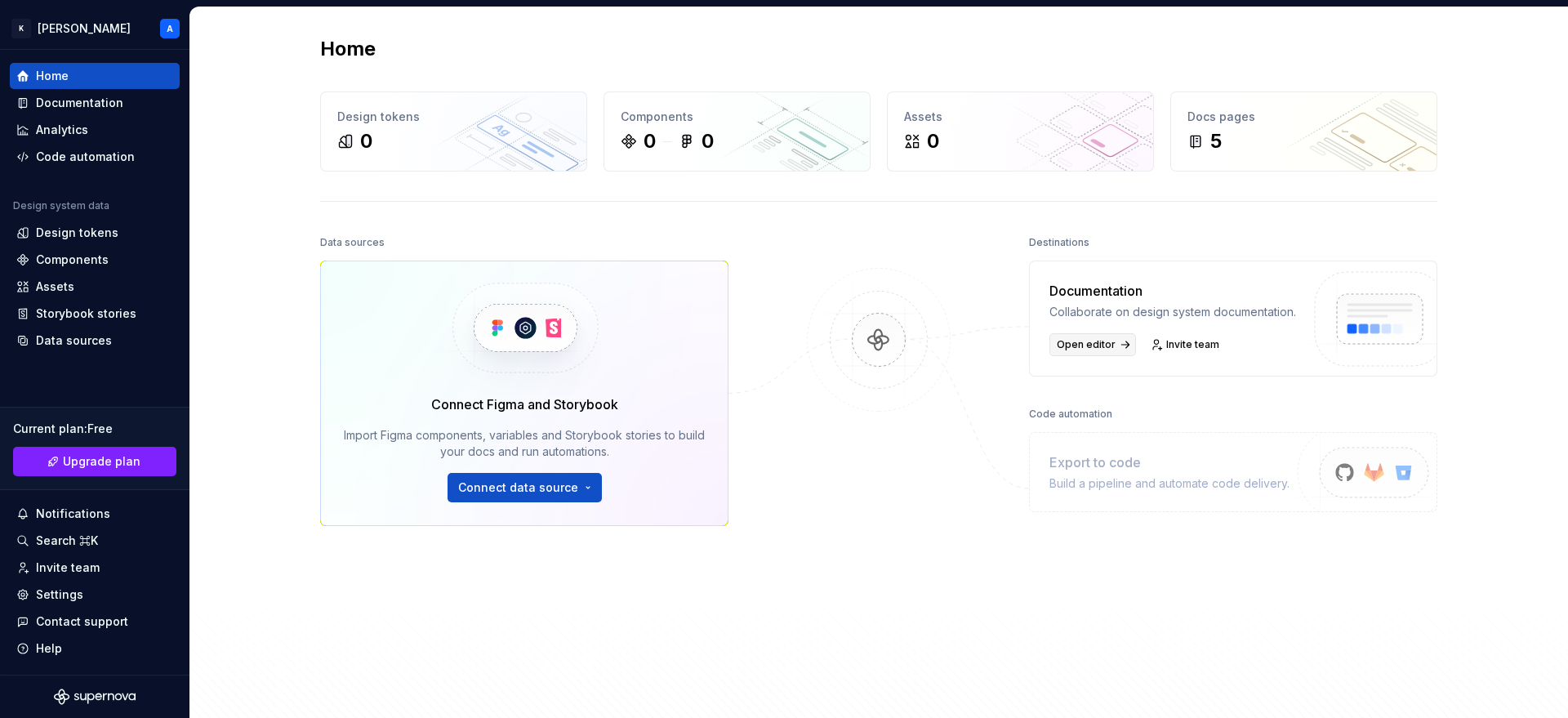 click on "Open editor" at bounding box center (1086, 345) 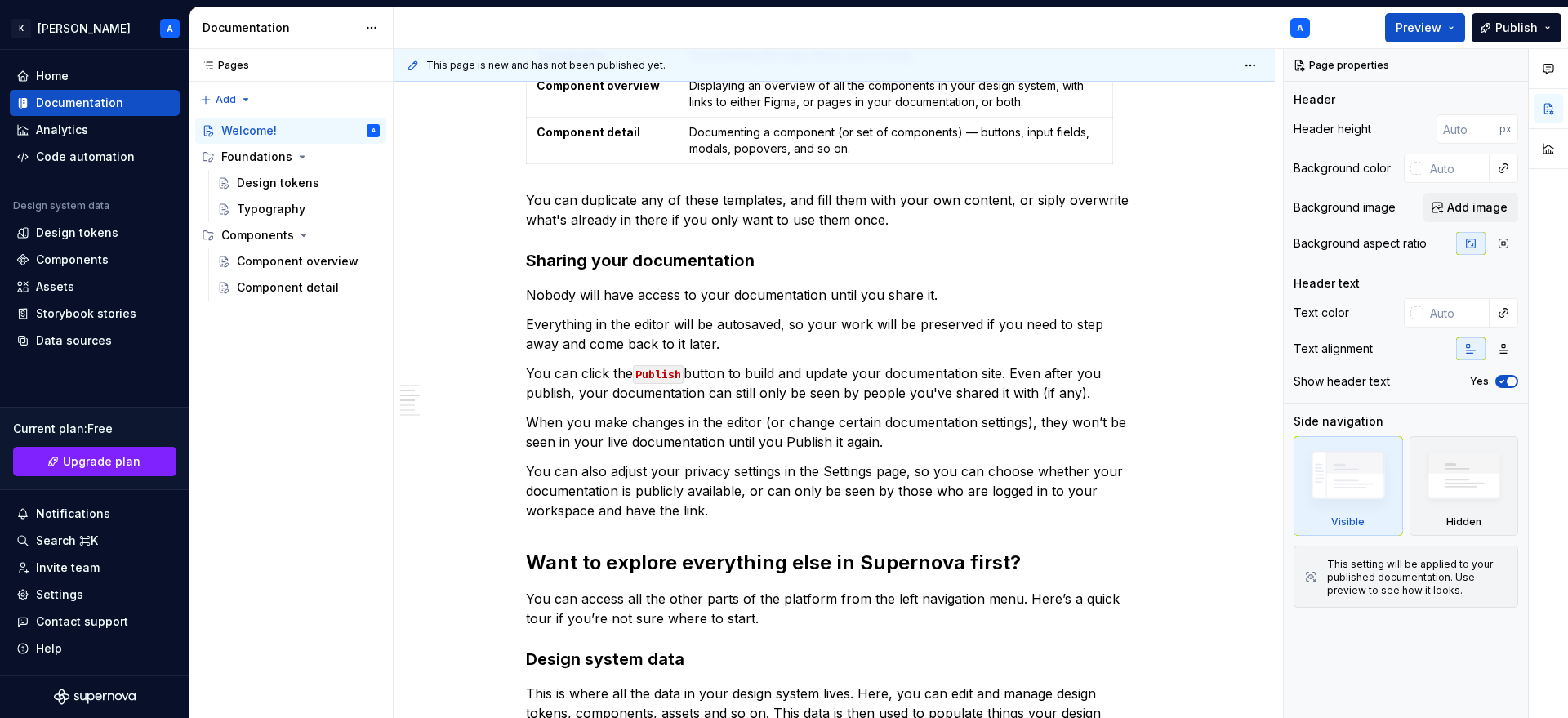 scroll, scrollTop: 0, scrollLeft: 0, axis: both 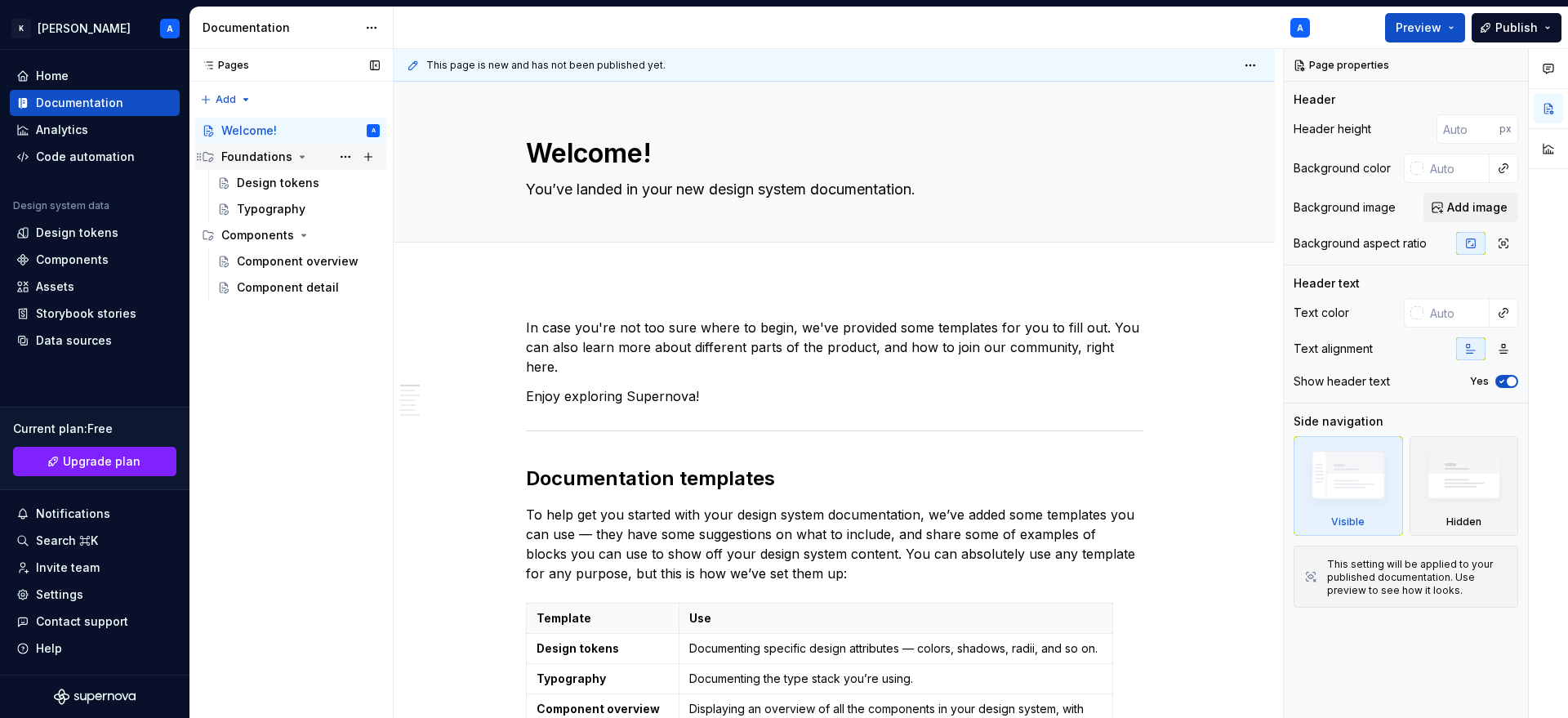 type on "*" 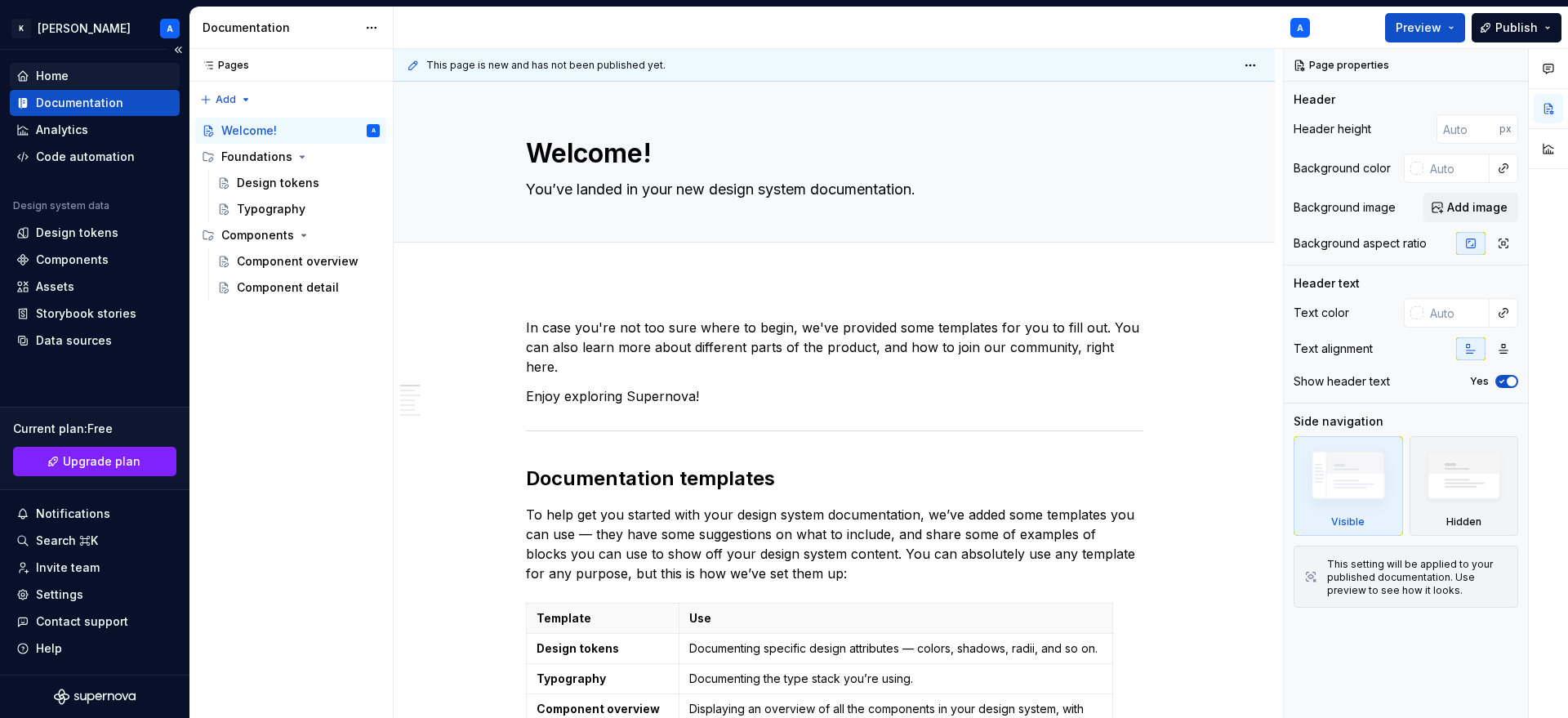 click on "Home" at bounding box center [52, 76] 